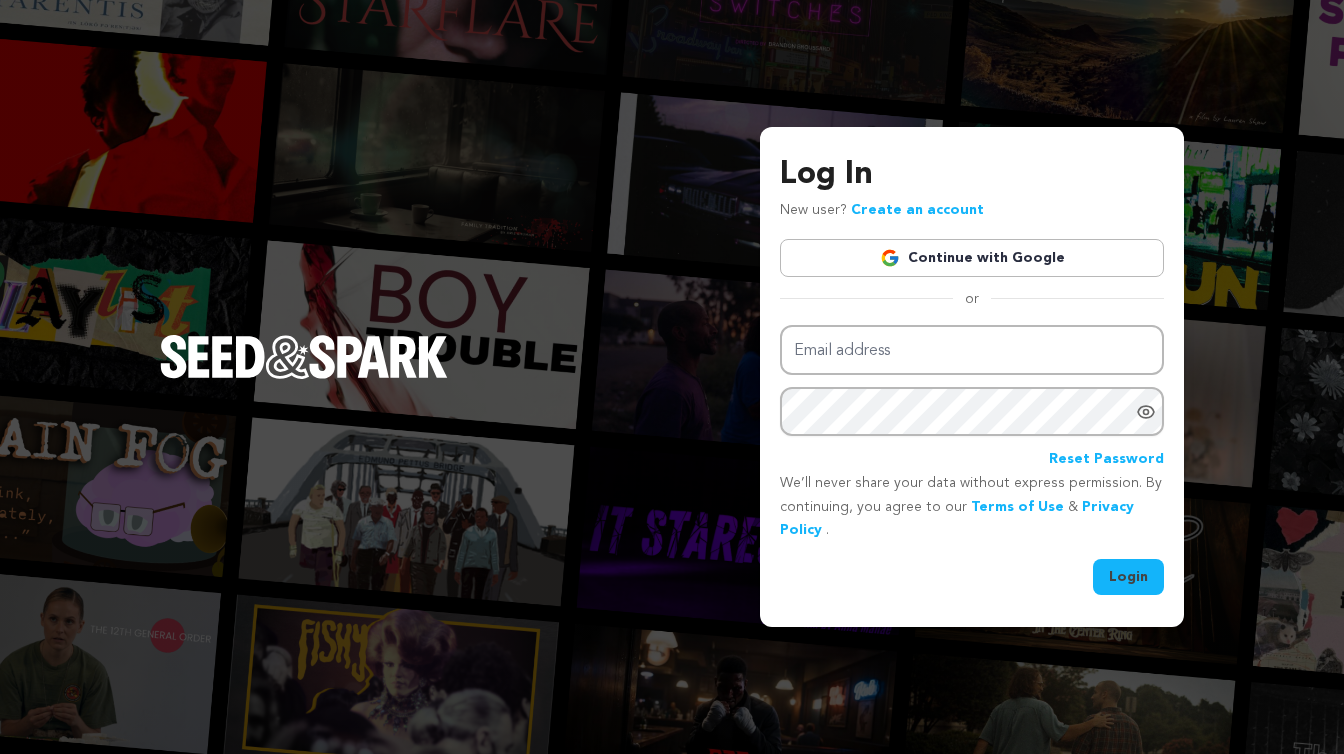 scroll, scrollTop: 0, scrollLeft: 0, axis: both 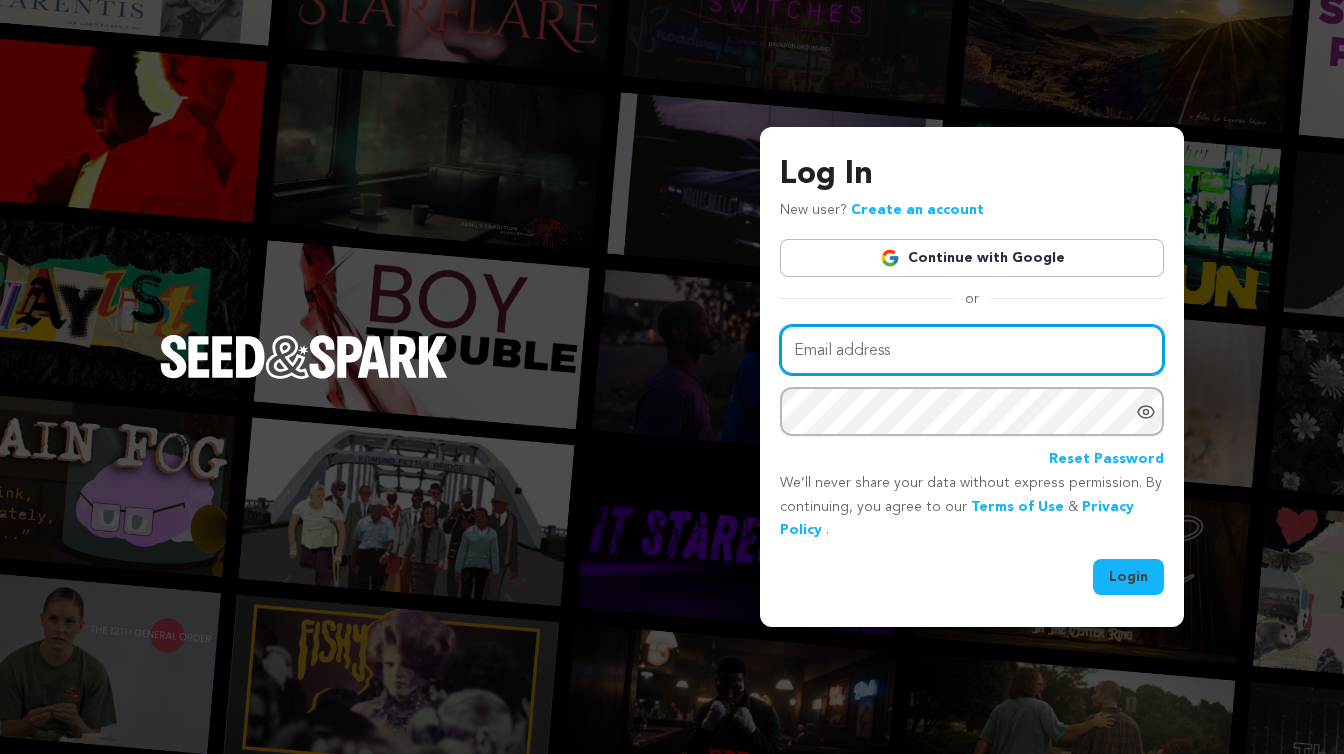type on "maloca.pictures@gmail.com" 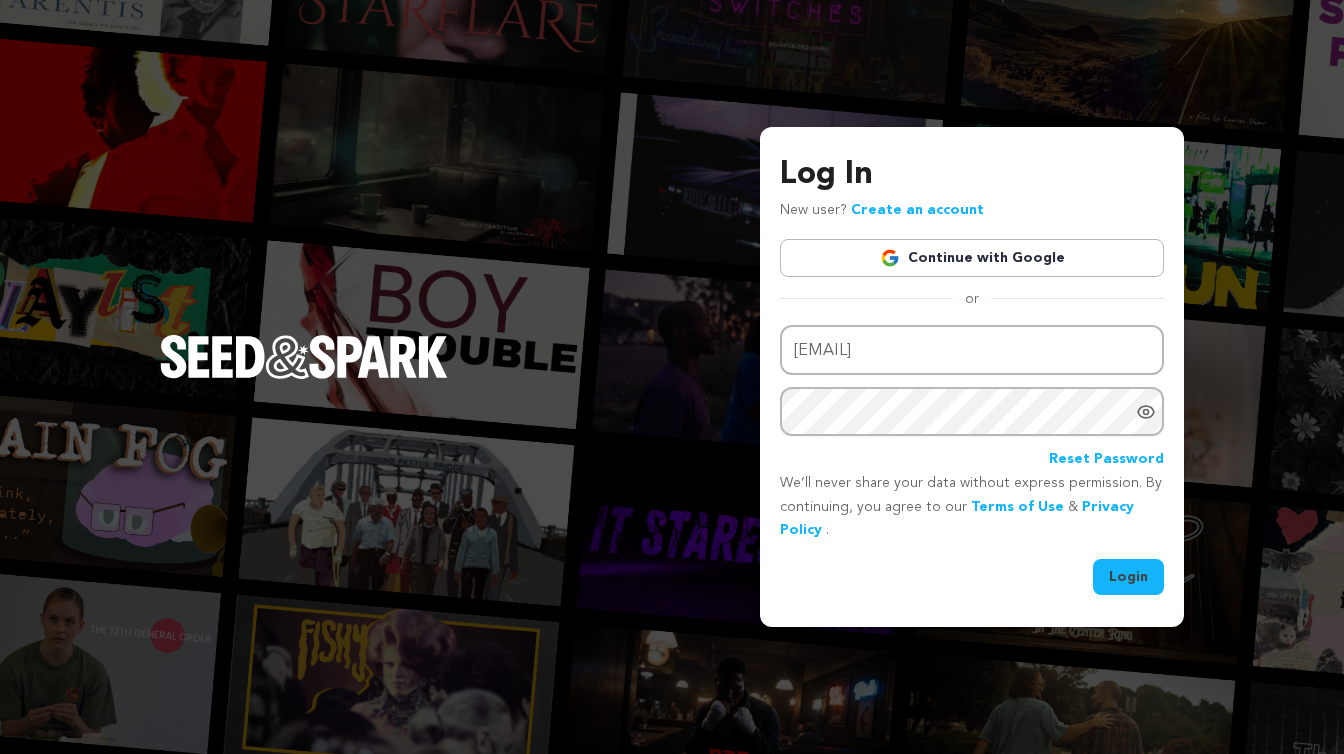 click on "Login" at bounding box center (1128, 577) 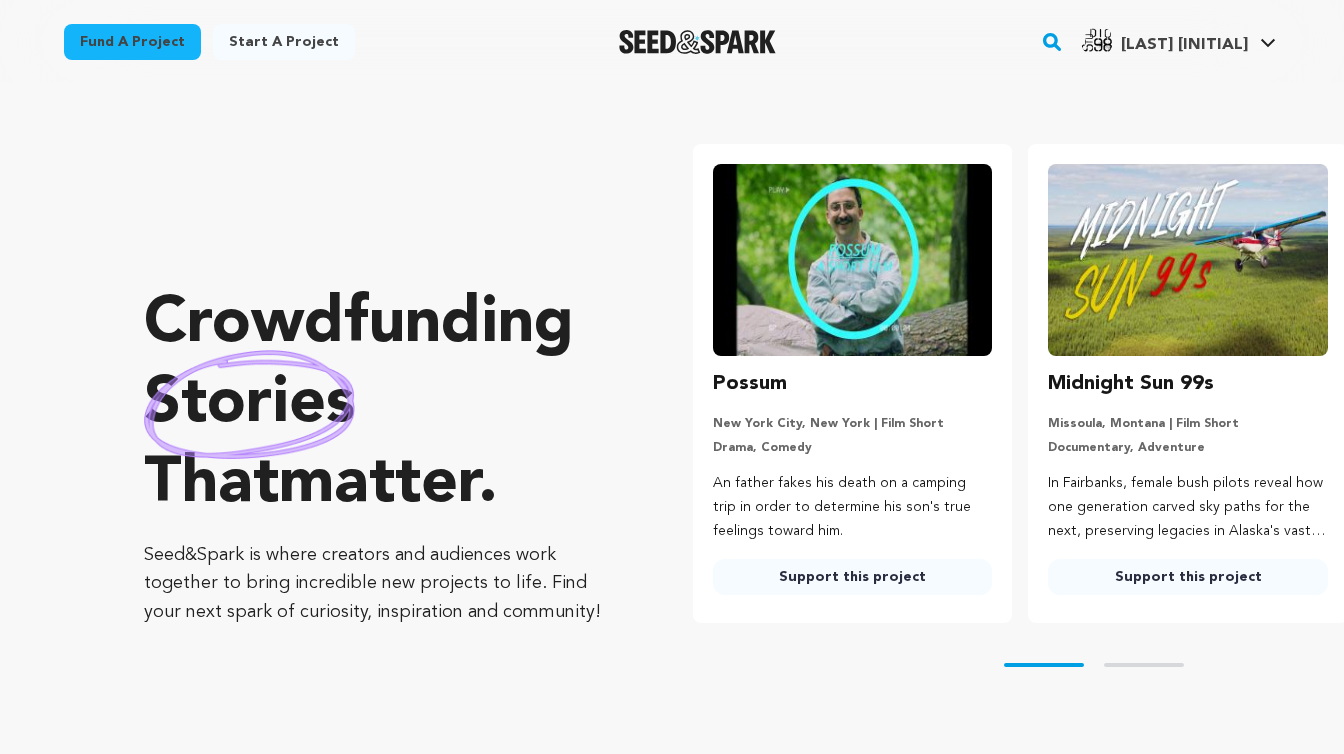 scroll, scrollTop: 0, scrollLeft: 0, axis: both 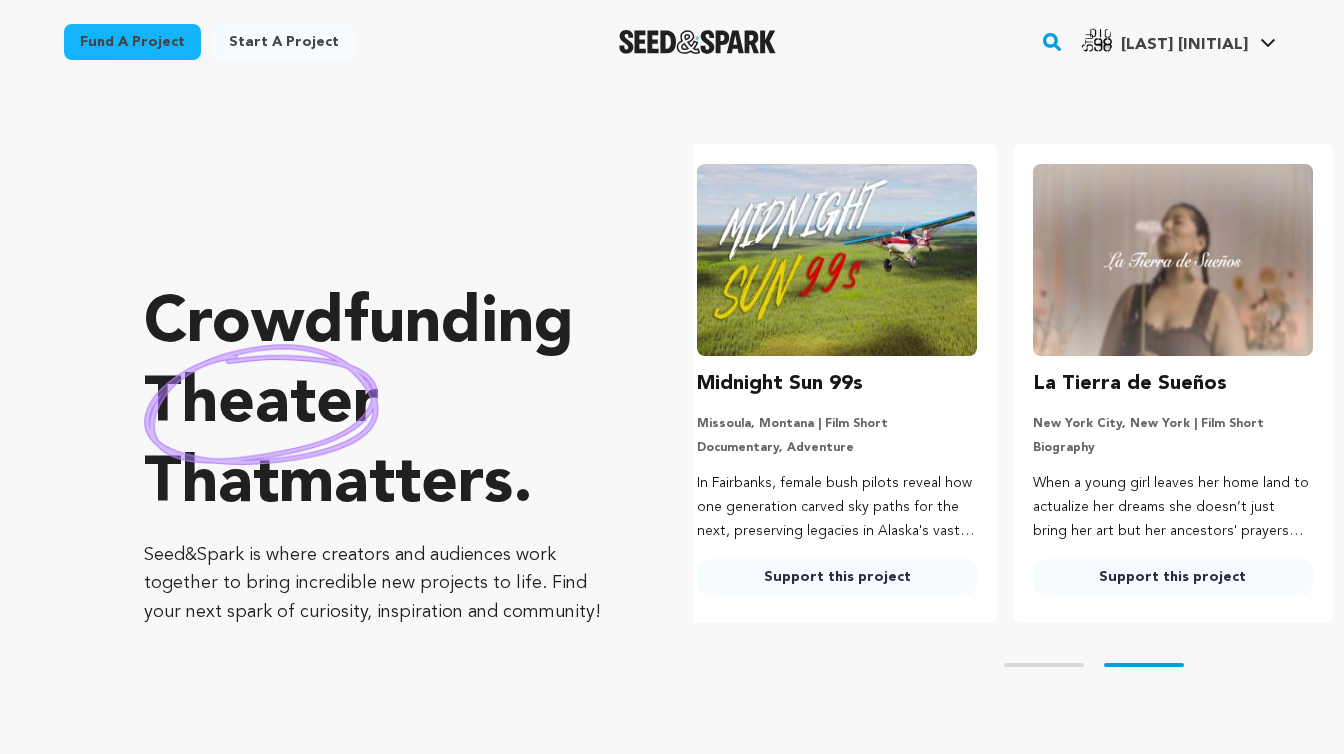 click on "Start a project" at bounding box center [284, 42] 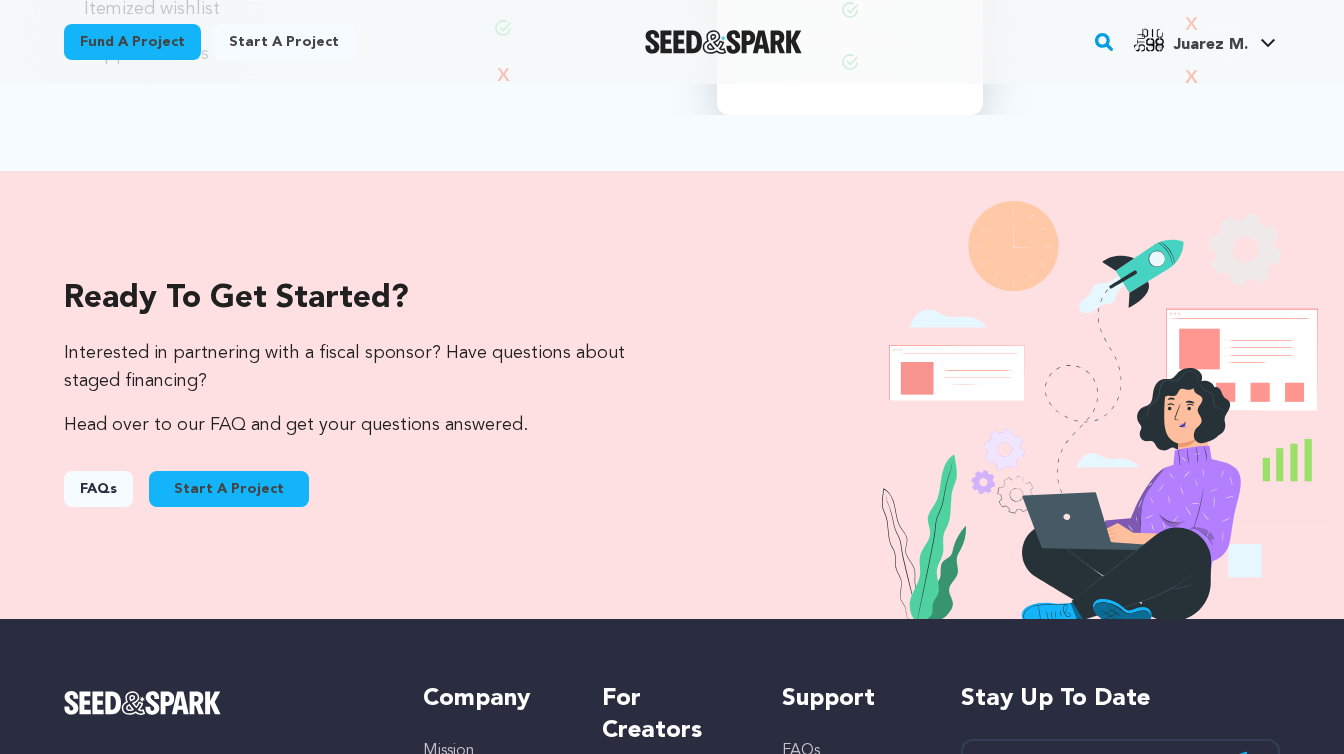 scroll, scrollTop: 1909, scrollLeft: 0, axis: vertical 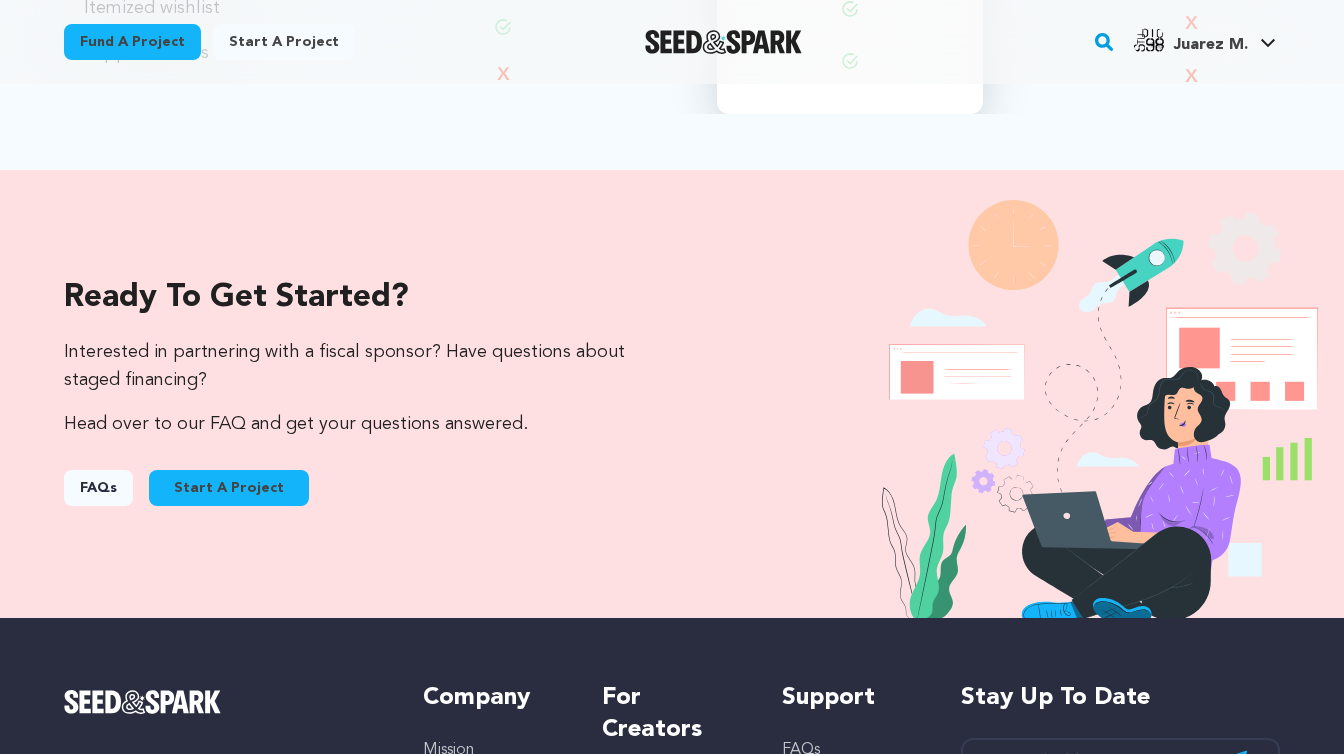 click on "Start A Project" at bounding box center (229, 488) 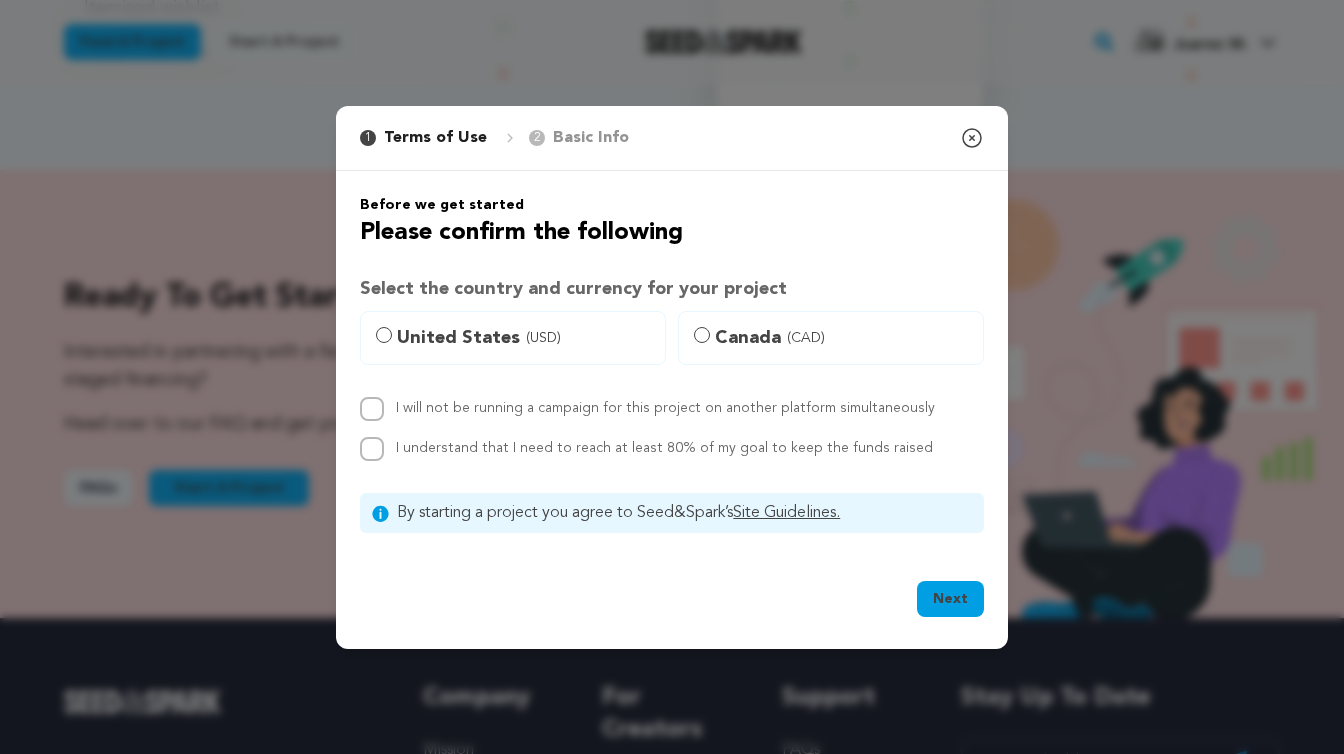 click 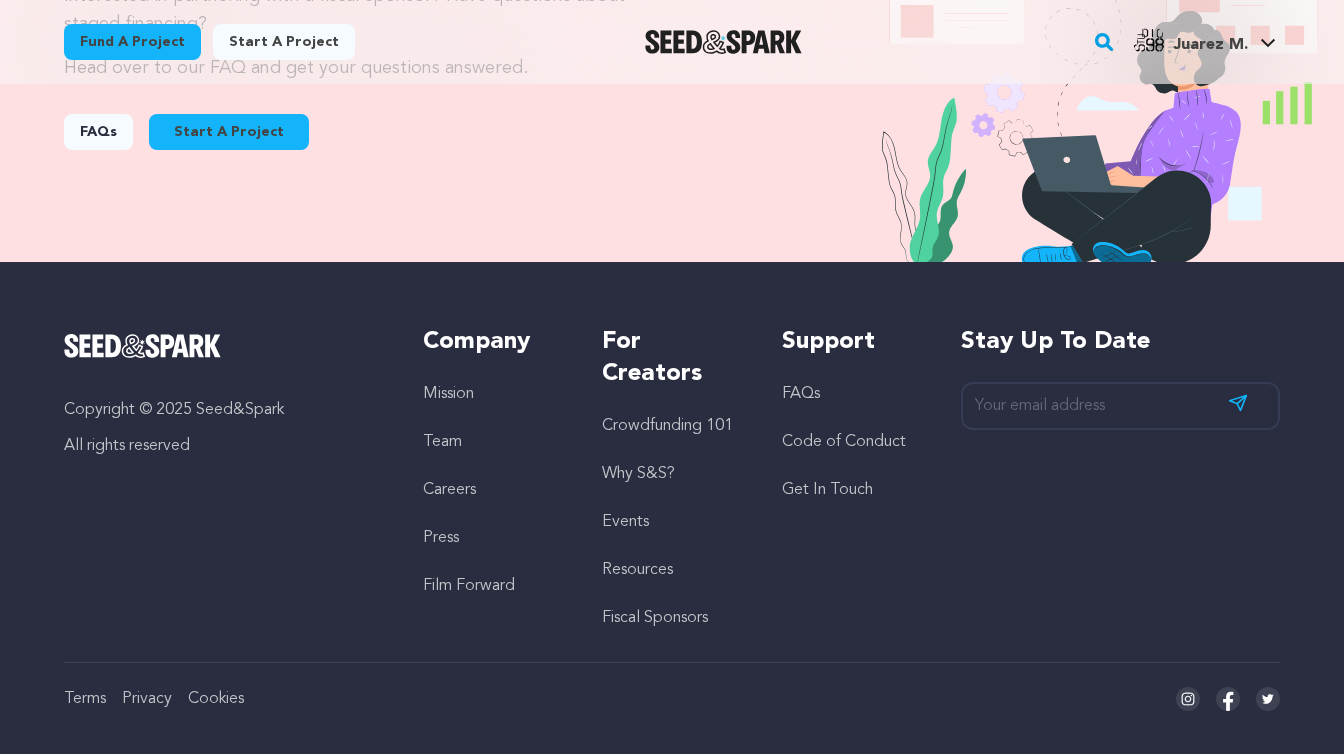 scroll, scrollTop: 2285, scrollLeft: 0, axis: vertical 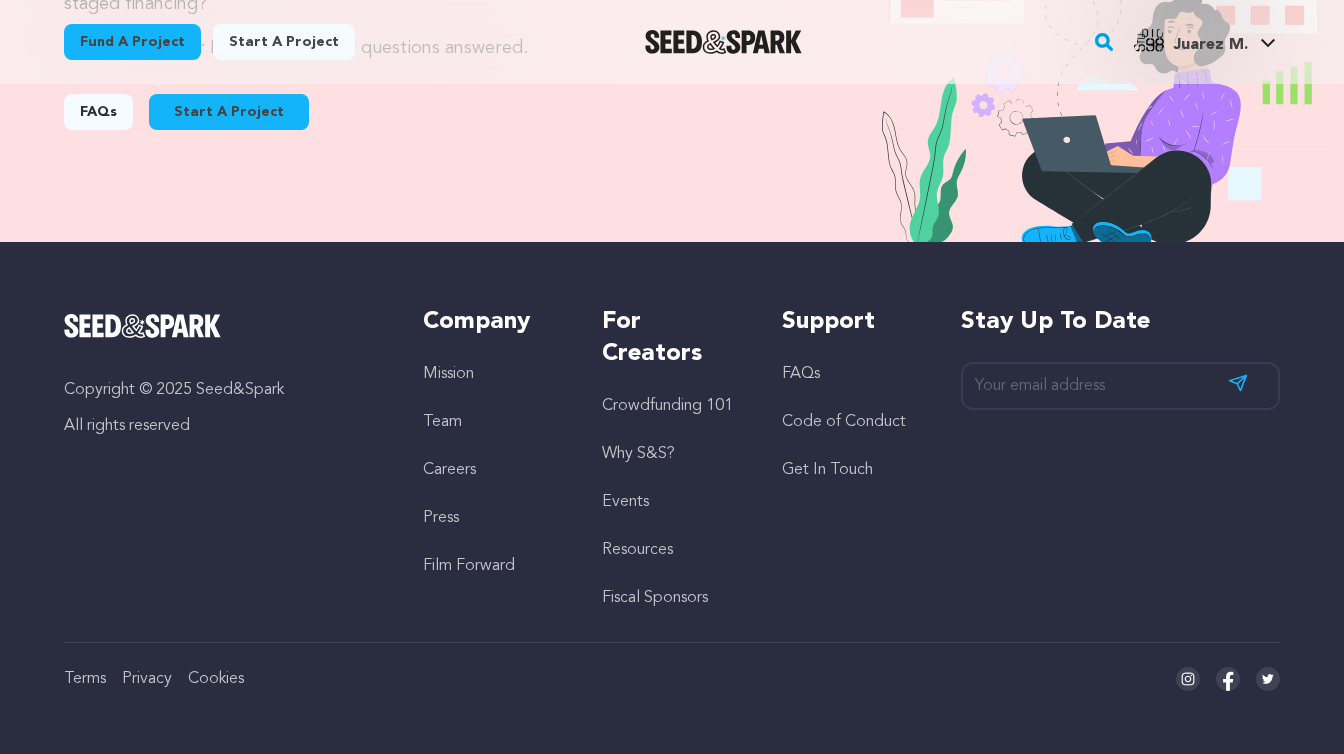 click on "Film Forward" at bounding box center (469, 566) 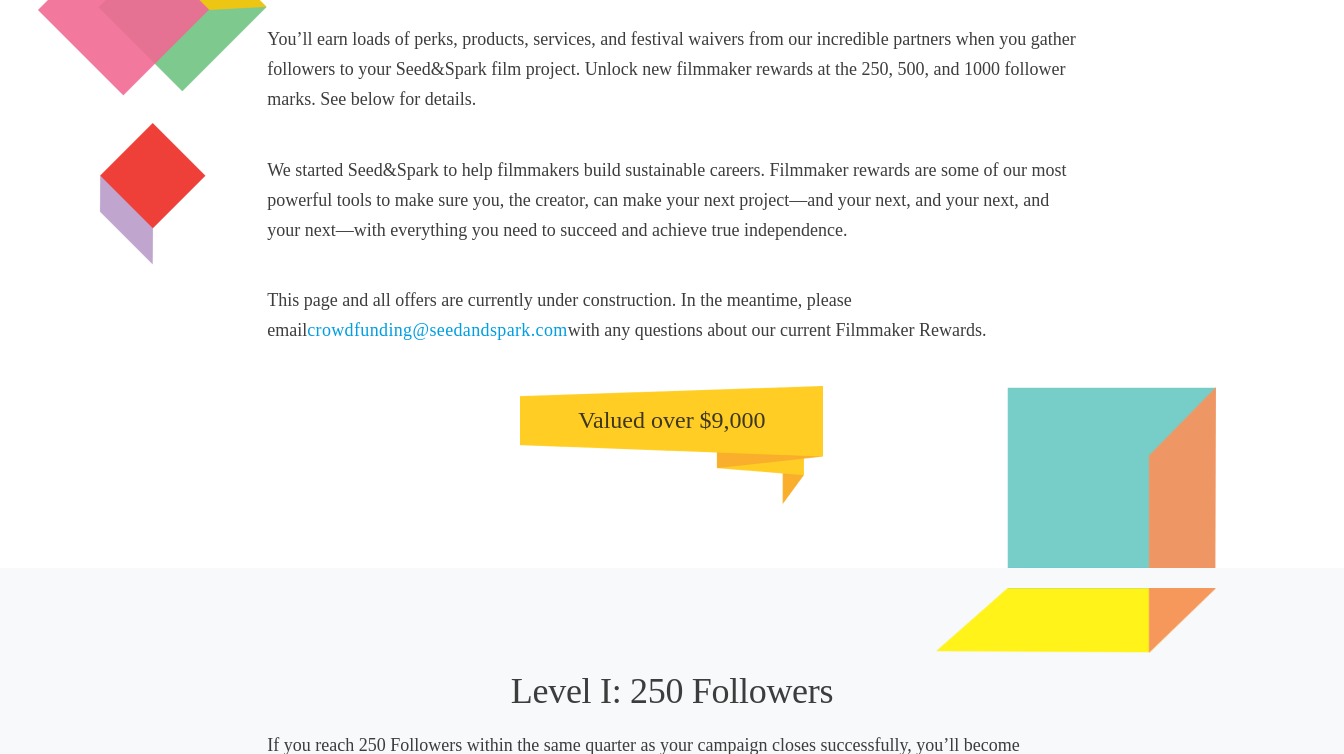 scroll, scrollTop: 0, scrollLeft: 0, axis: both 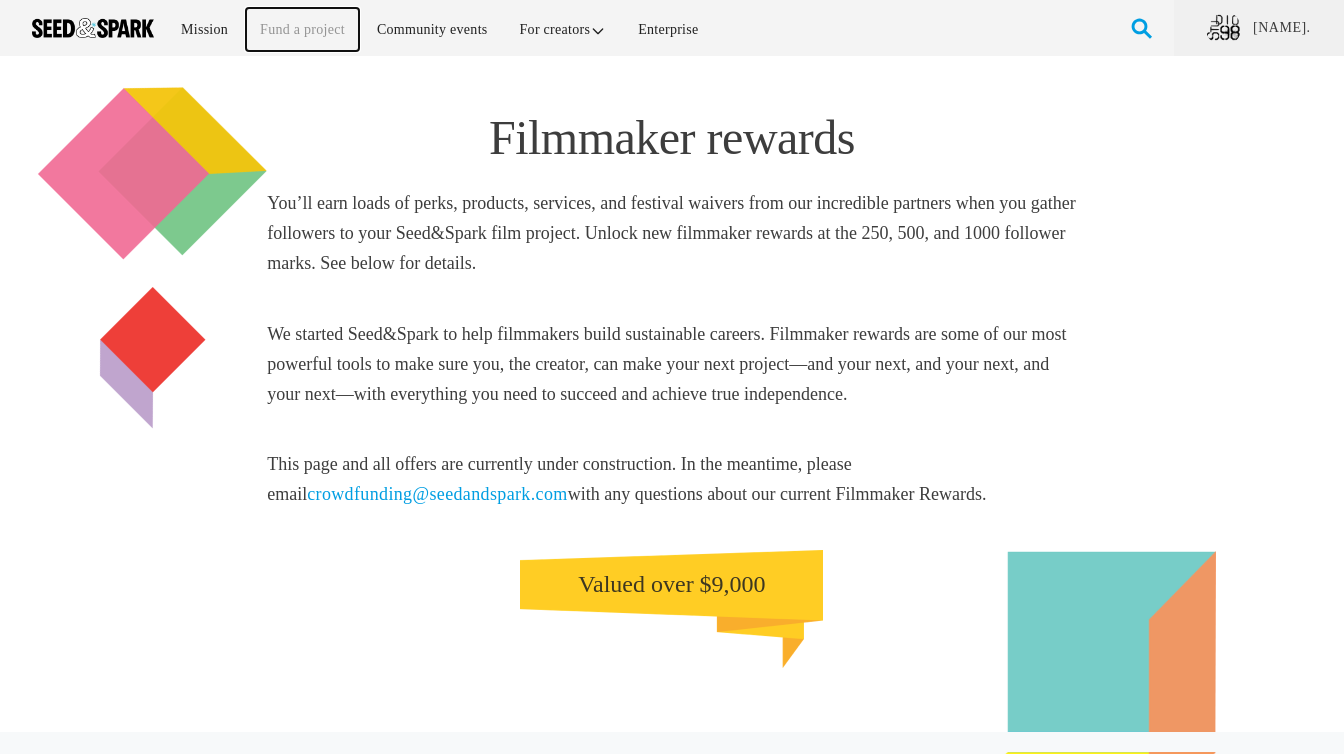 click on "Fund a project" at bounding box center [302, 29] 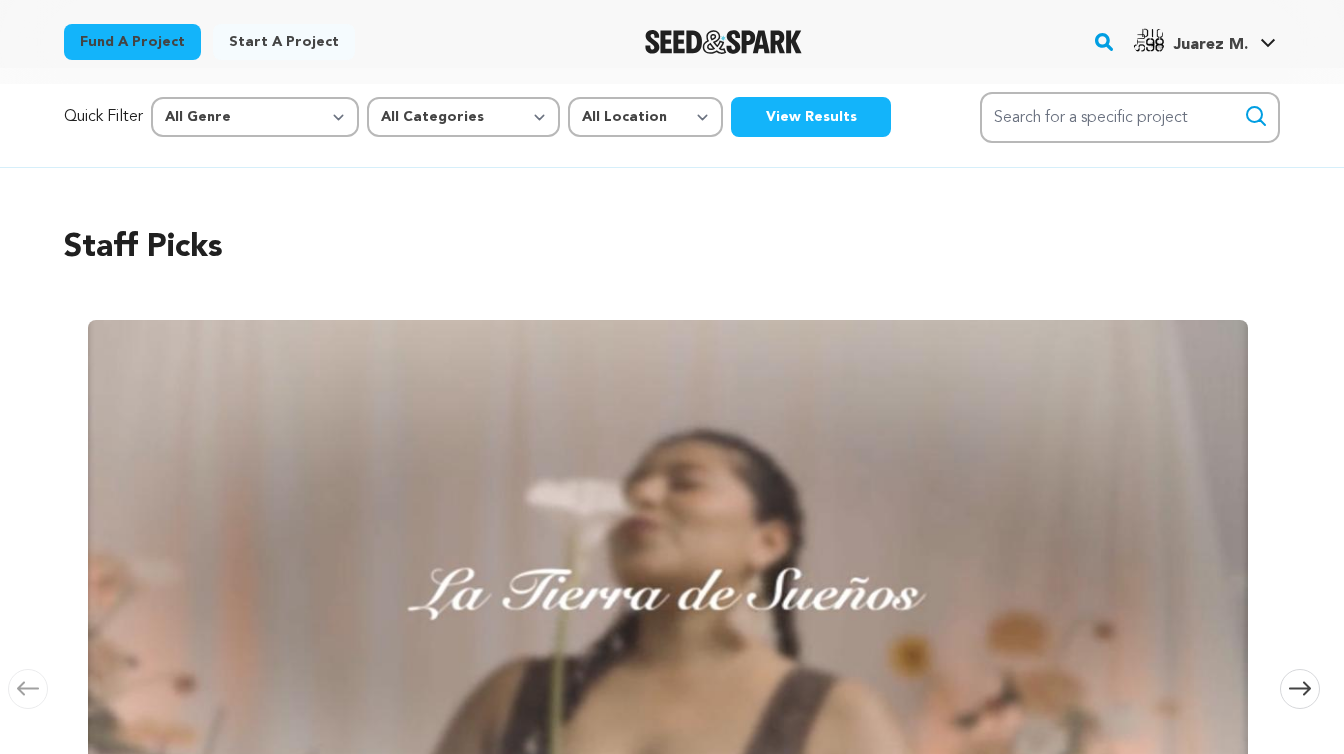 scroll, scrollTop: 0, scrollLeft: 0, axis: both 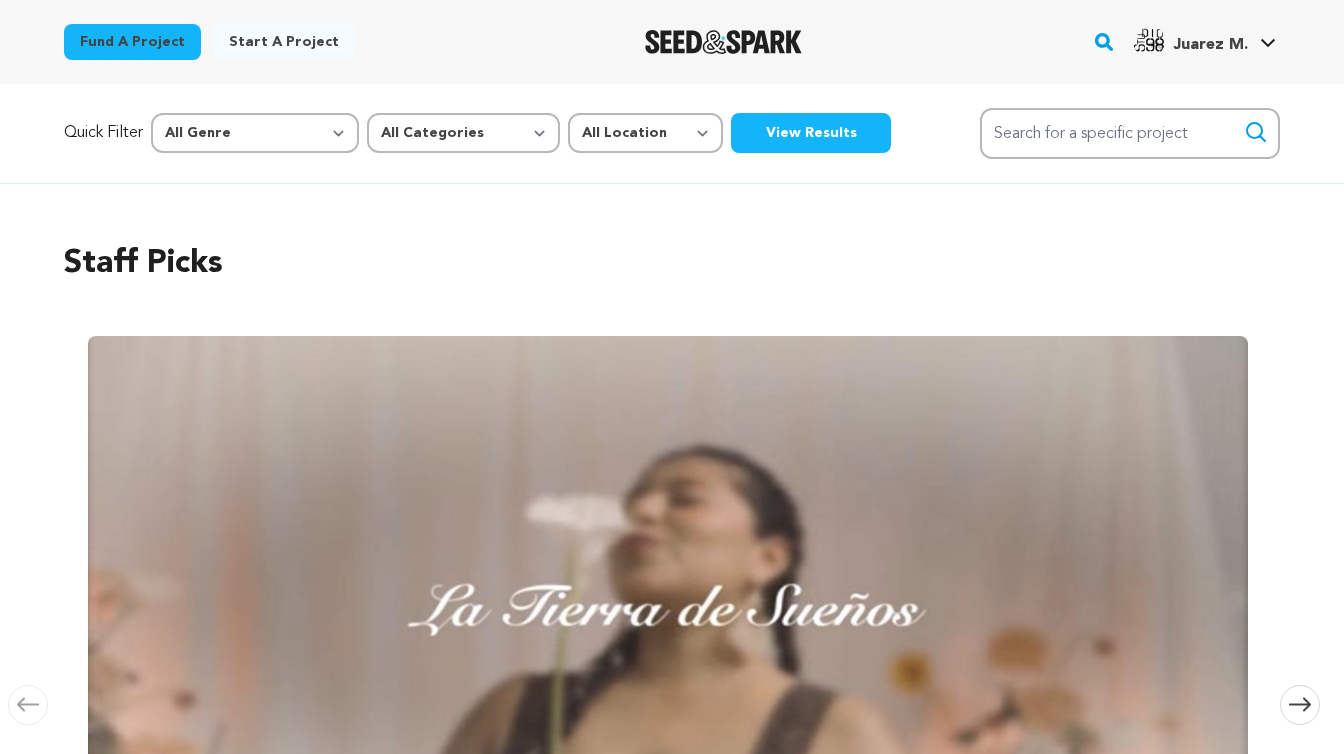 click on "View Results" at bounding box center [811, 133] 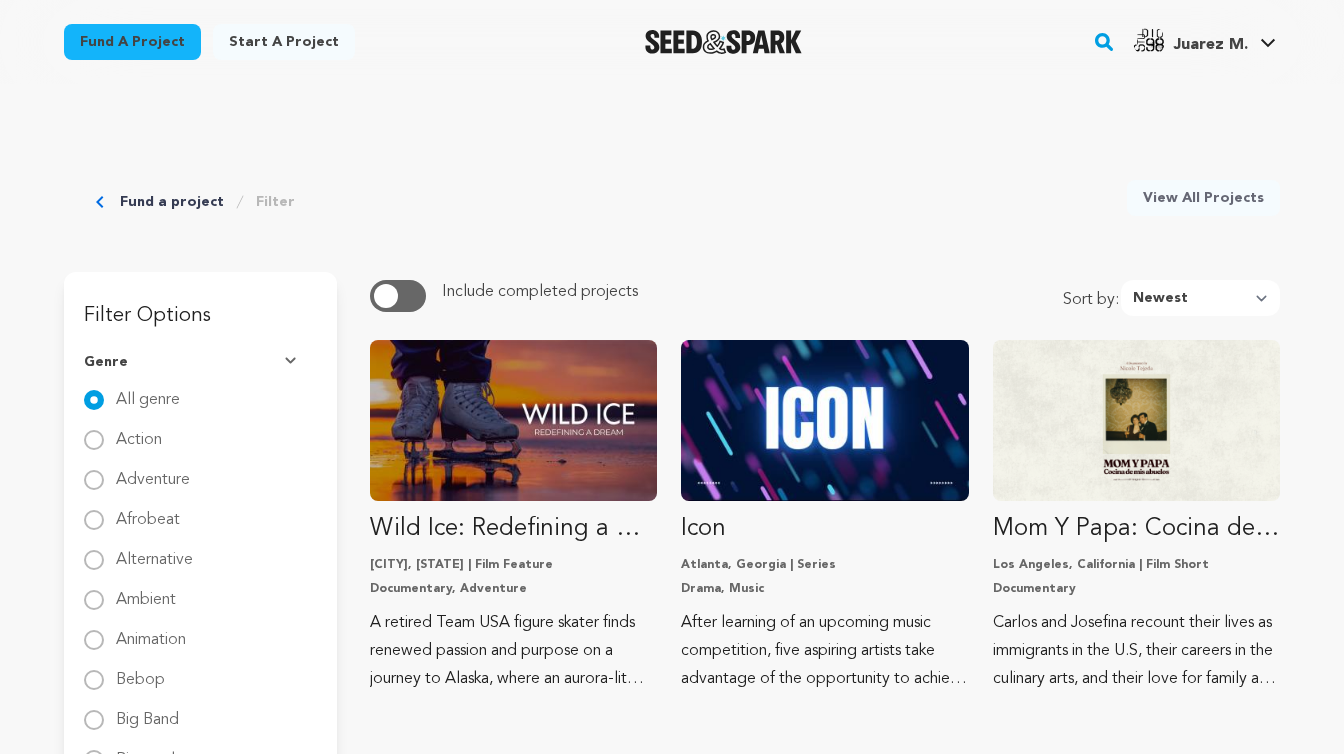 scroll, scrollTop: 0, scrollLeft: 0, axis: both 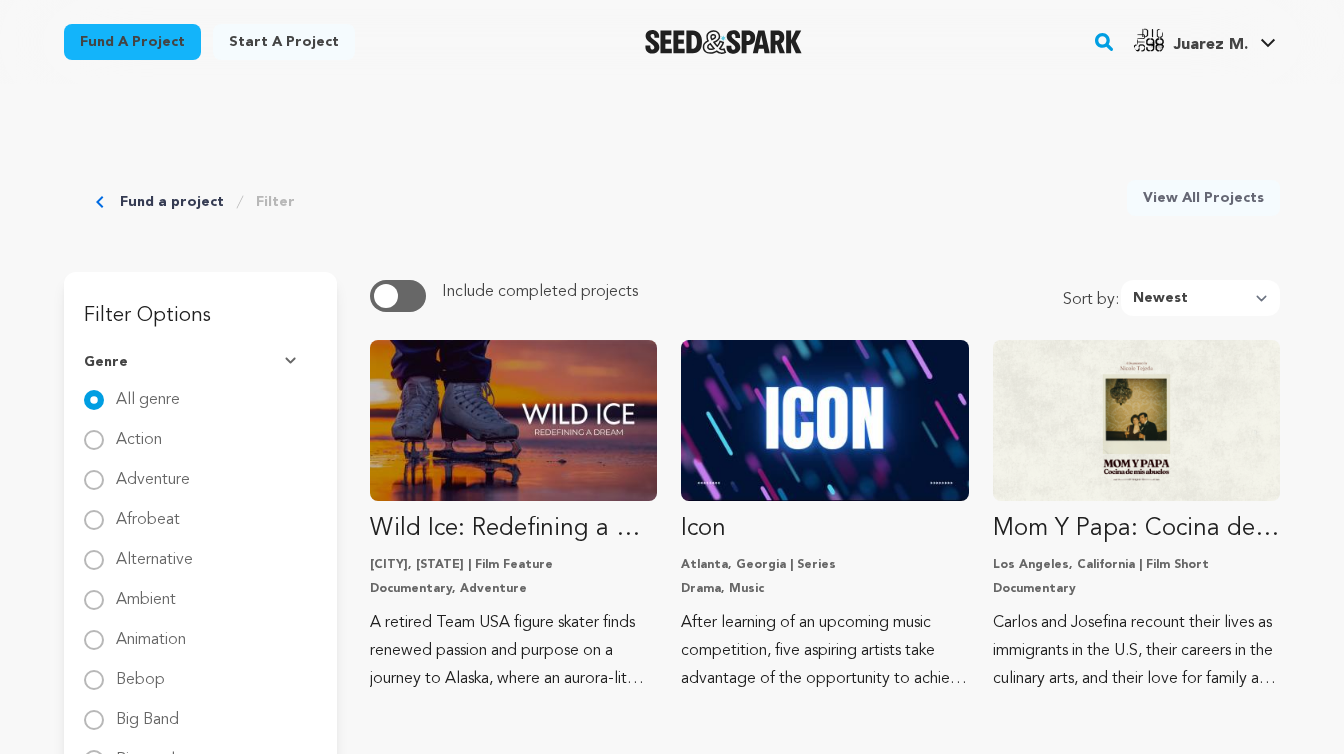 click 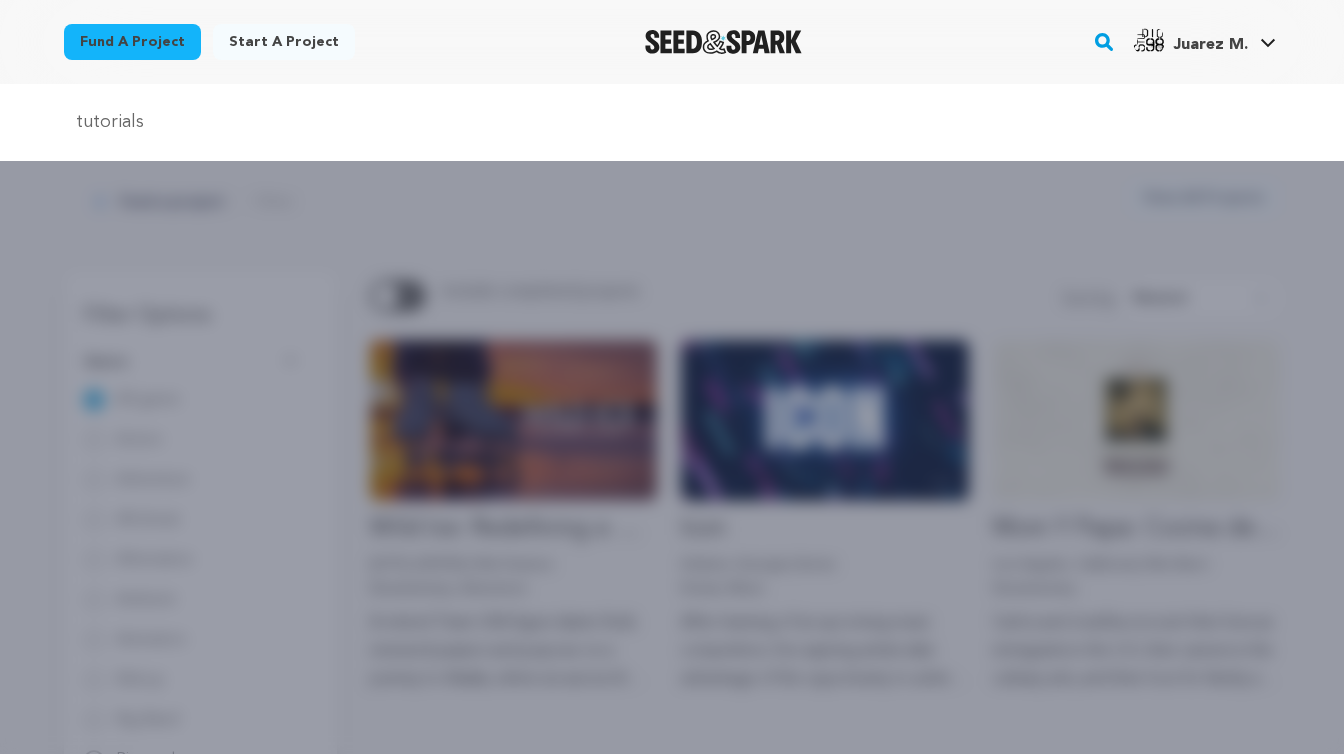 type on "tutorials" 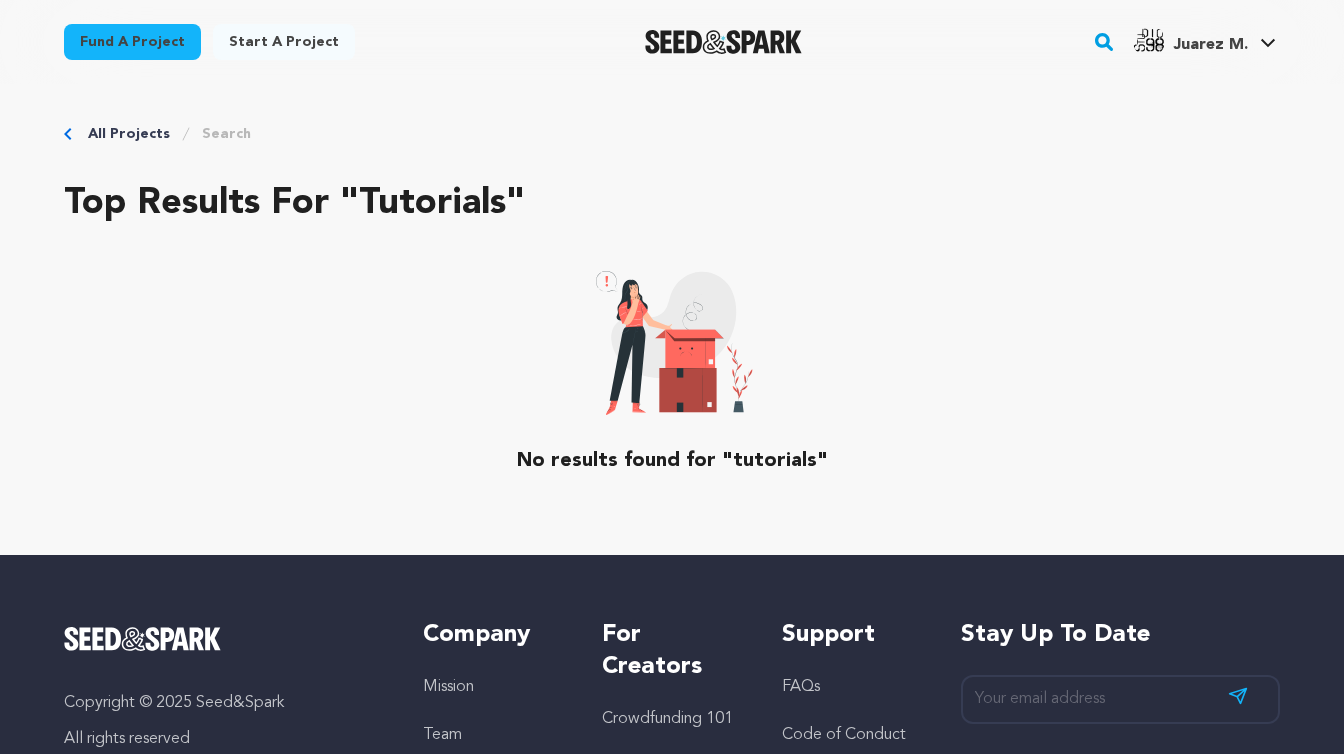 scroll, scrollTop: 0, scrollLeft: 0, axis: both 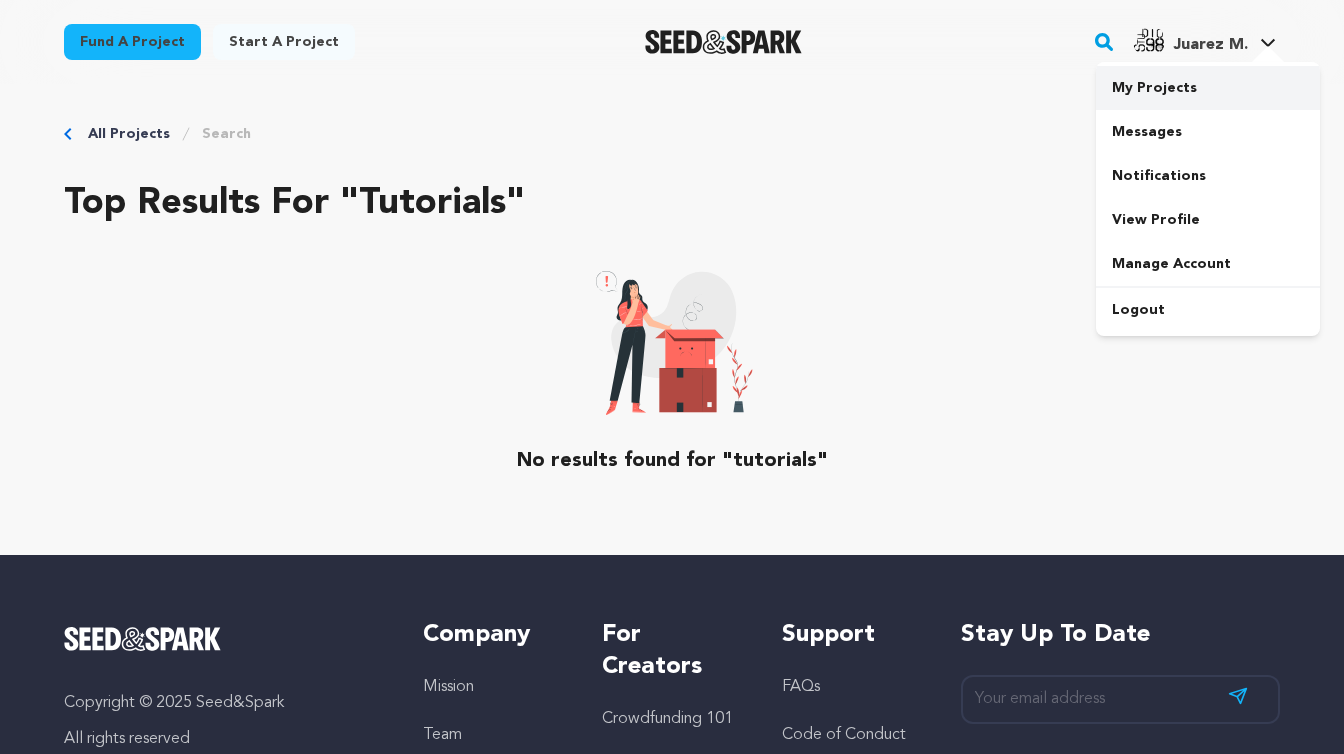 click on "My Projects" at bounding box center [1208, 88] 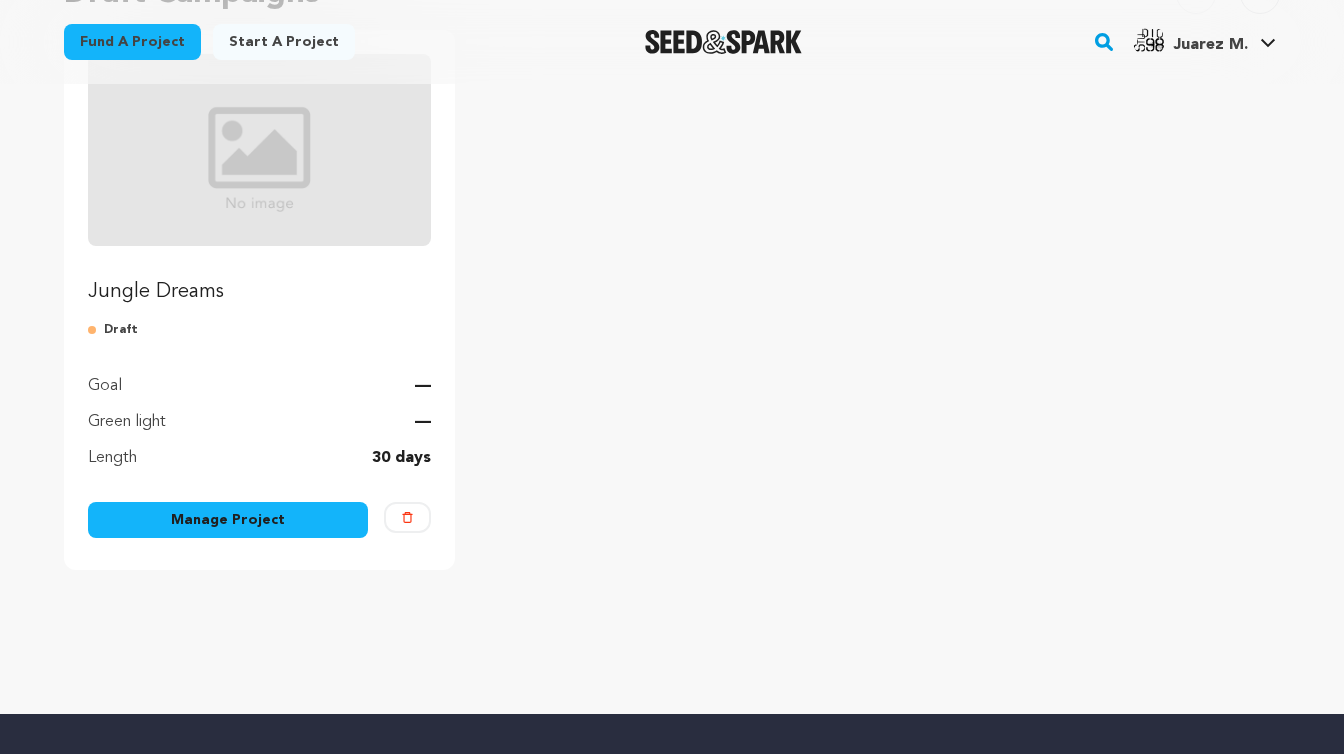 scroll, scrollTop: 254, scrollLeft: 0, axis: vertical 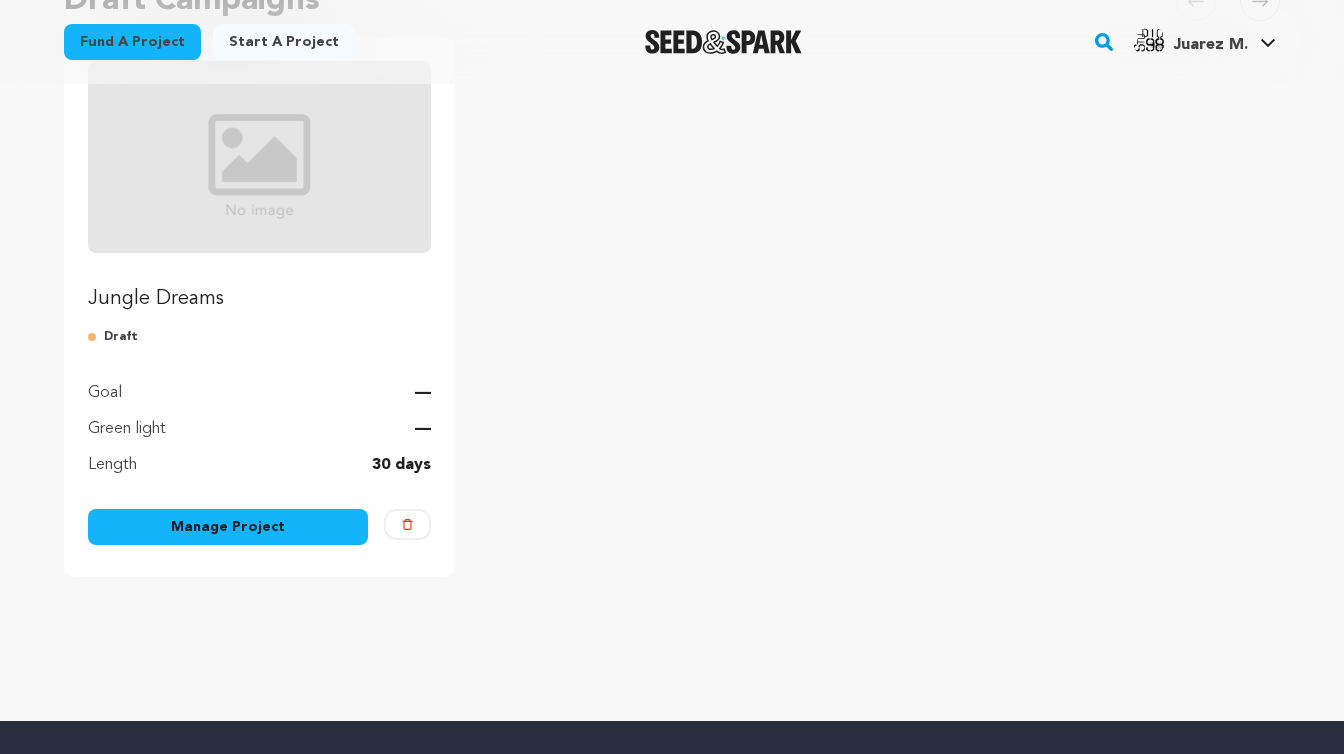 click on "Manage Project" at bounding box center (228, 527) 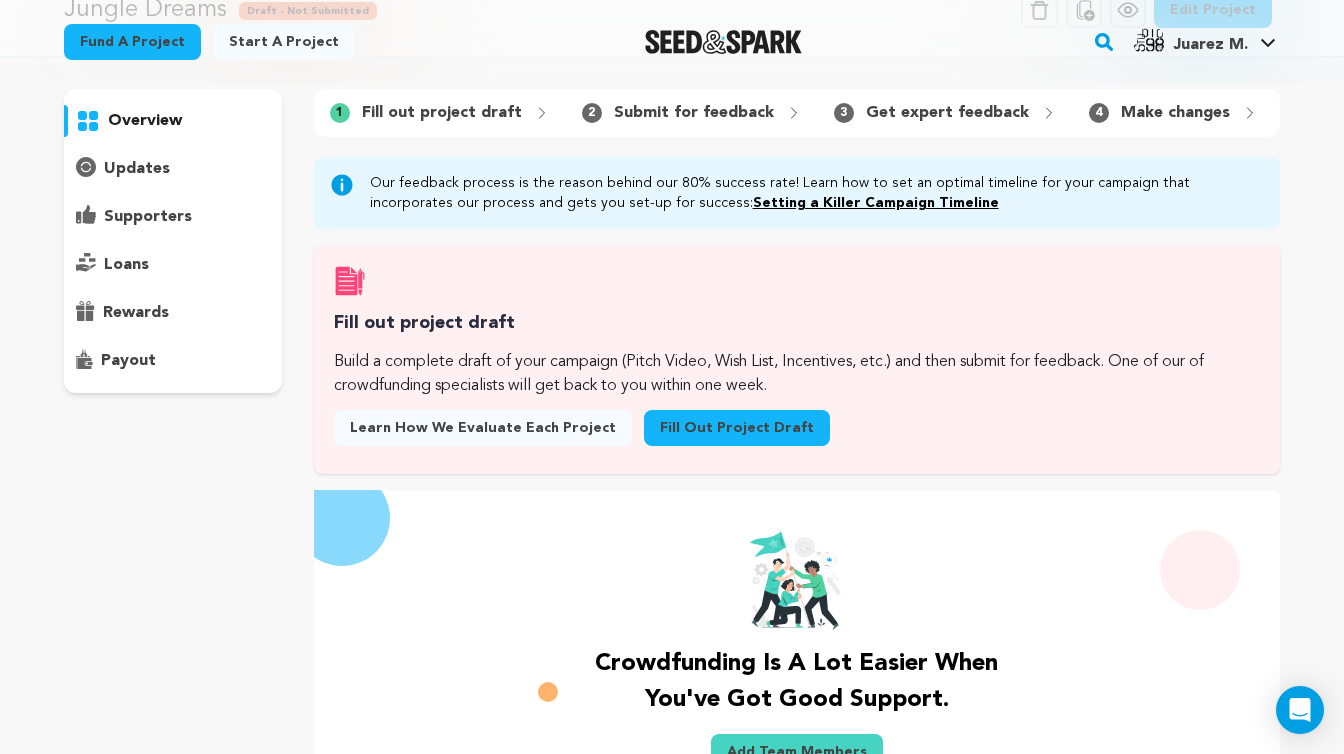 scroll, scrollTop: 94, scrollLeft: 0, axis: vertical 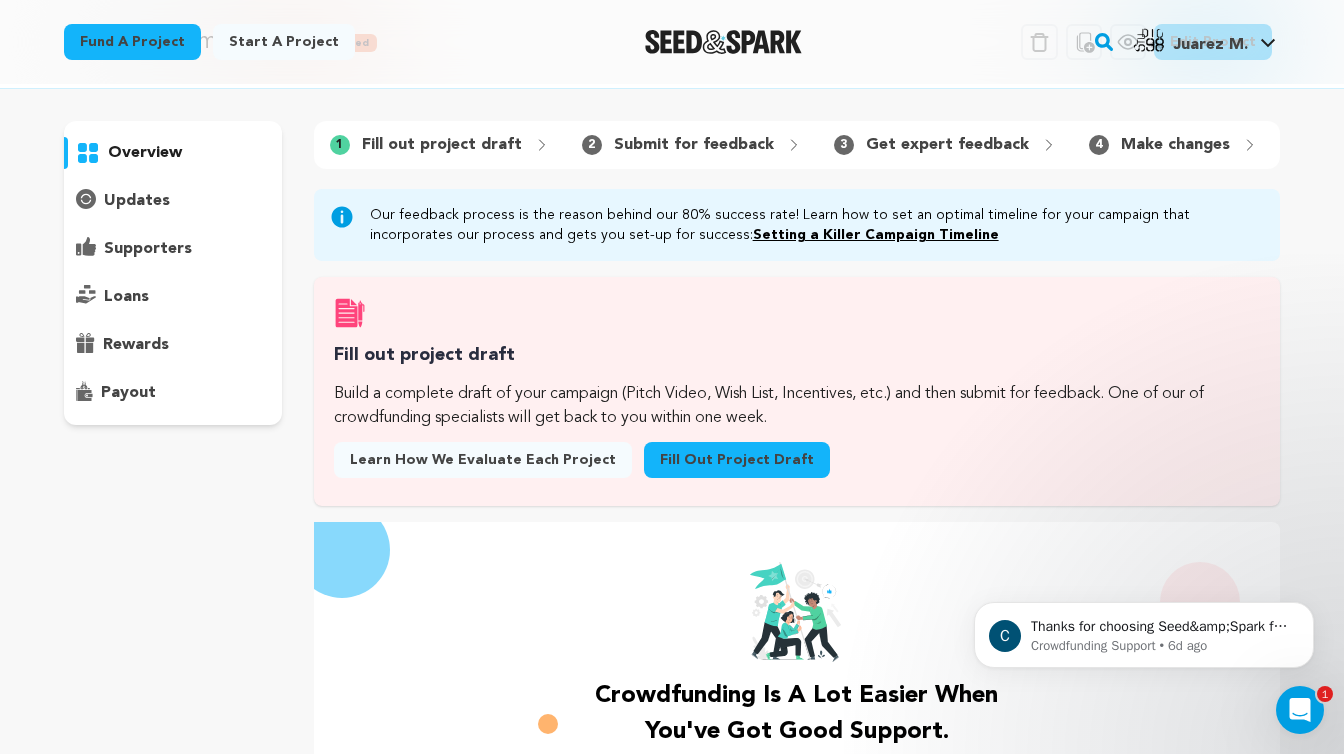 click on "Setting a Killer Campaign Timeline" at bounding box center [876, 235] 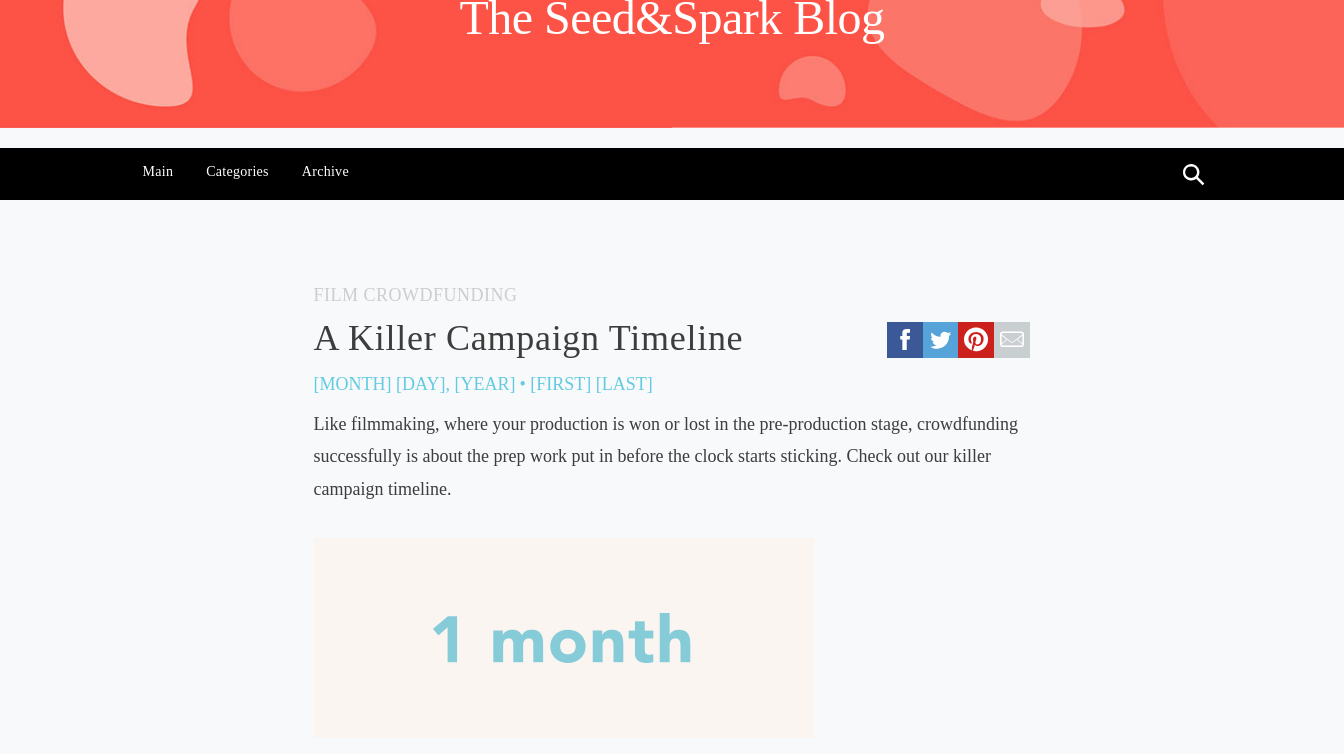 scroll, scrollTop: 164, scrollLeft: 0, axis: vertical 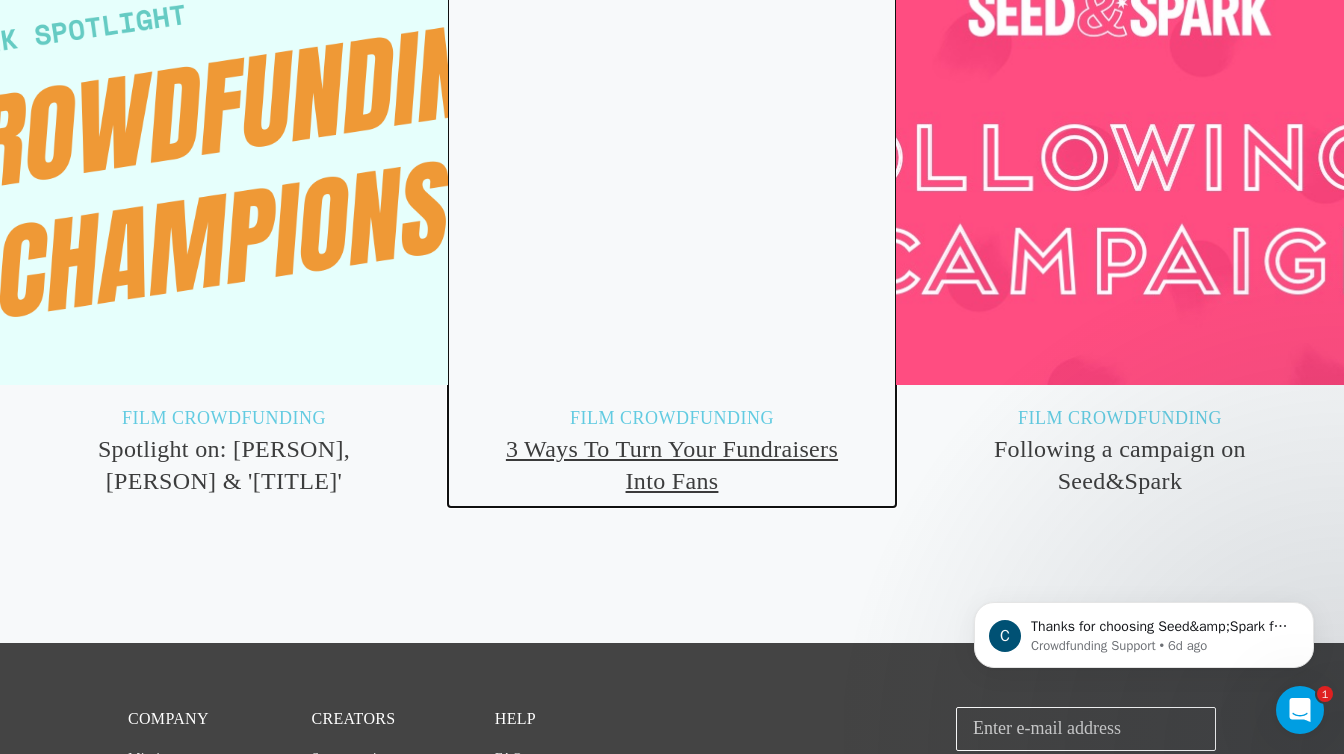 click on "3 Ways To Turn Your Fundraisers Into Fans" at bounding box center [672, 465] 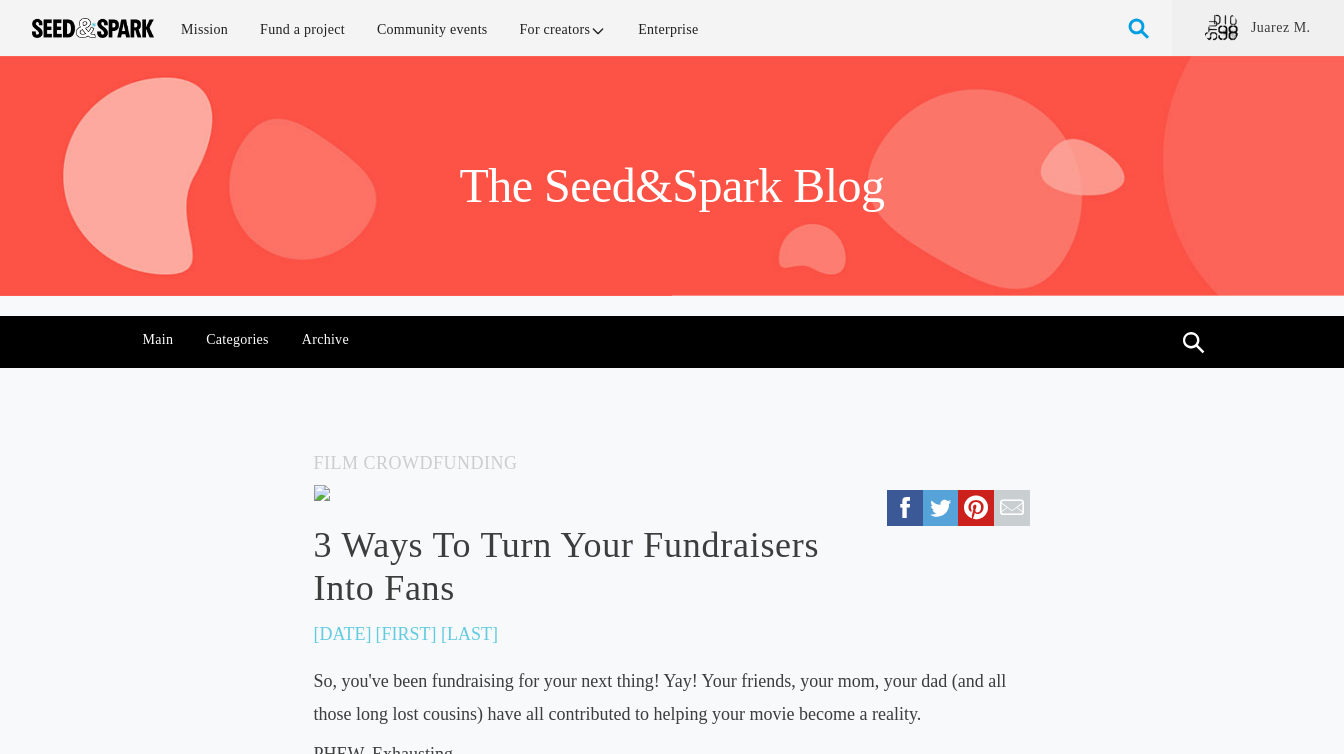 scroll, scrollTop: 0, scrollLeft: 0, axis: both 